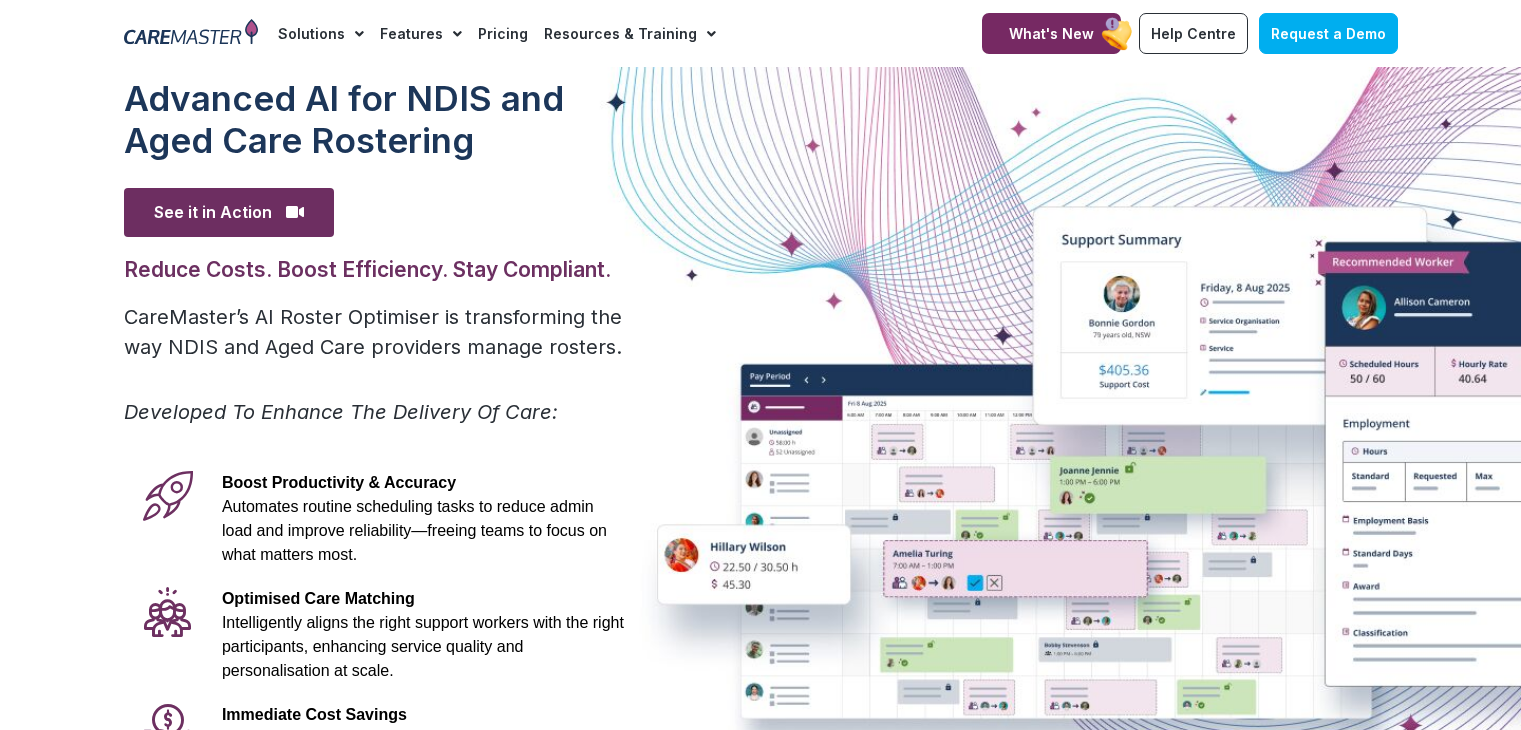 scroll, scrollTop: 468, scrollLeft: 0, axis: vertical 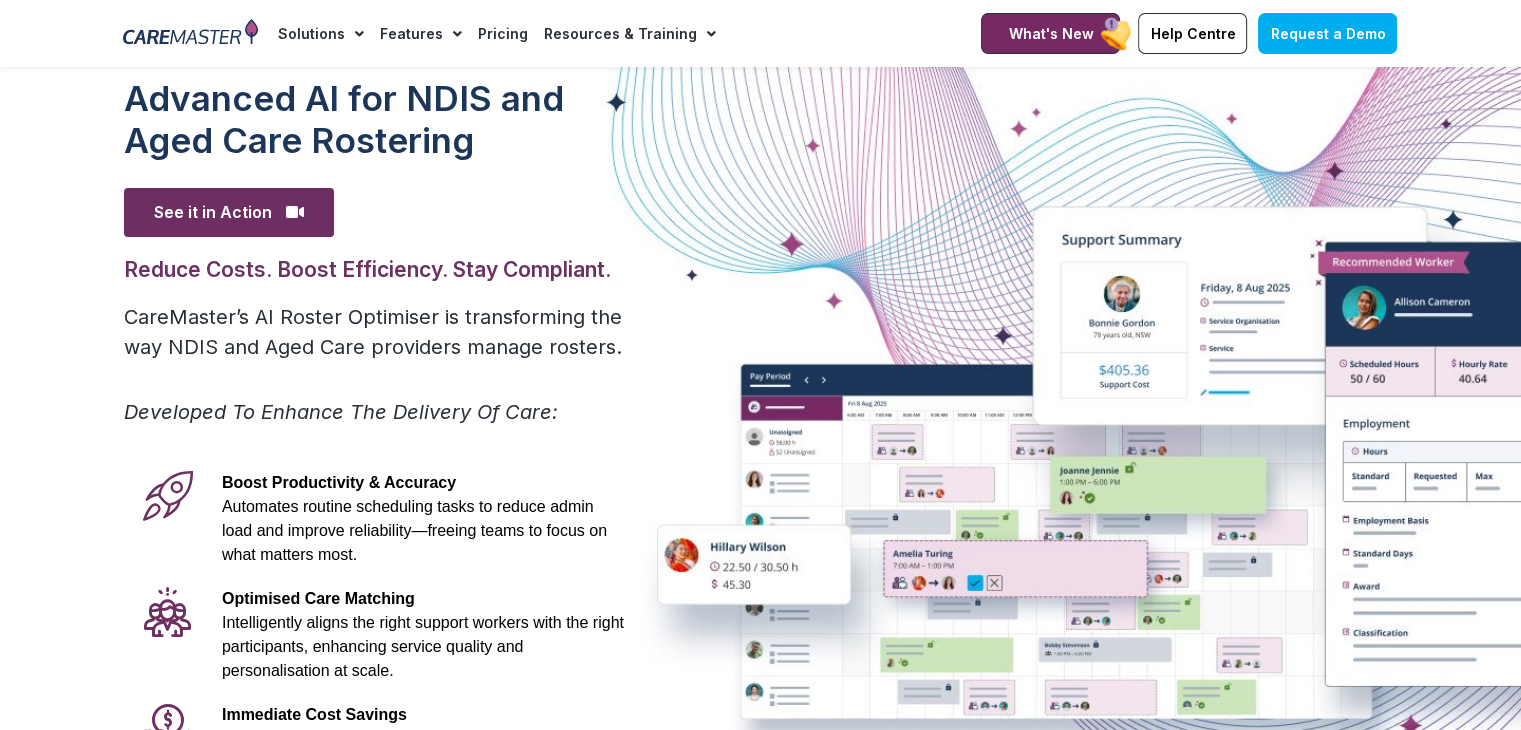 click at bounding box center [190, 34] 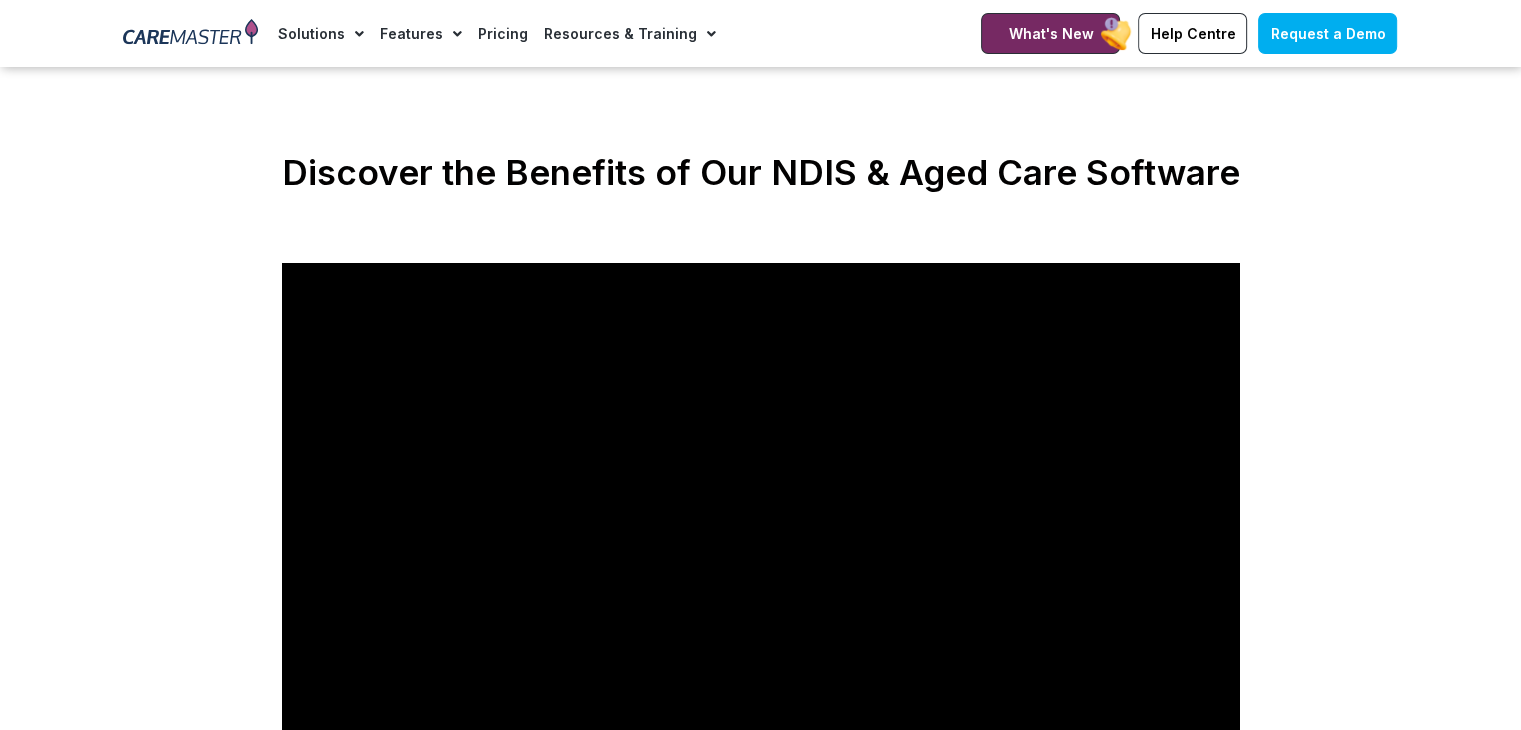scroll, scrollTop: 0, scrollLeft: 0, axis: both 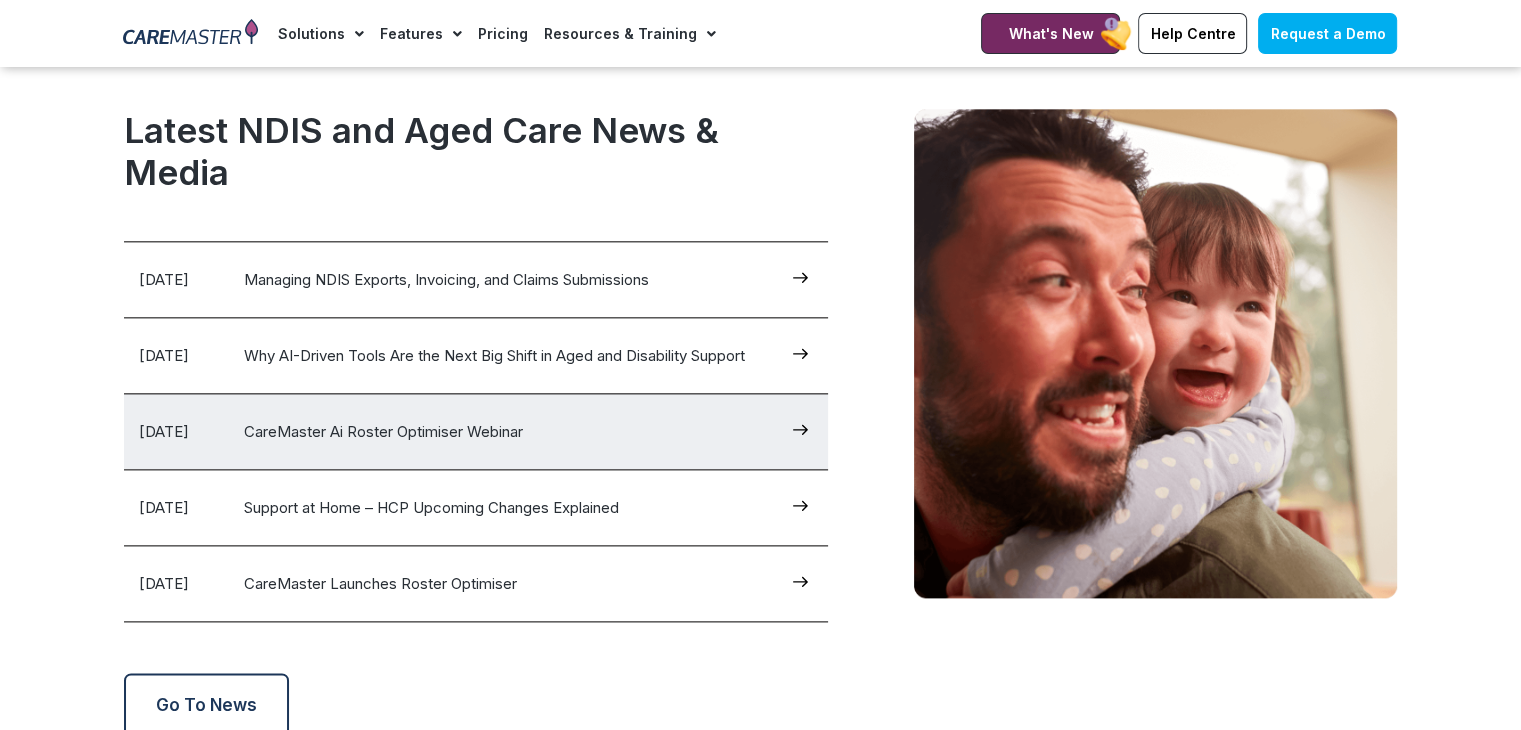 click on "2 Jun 2025                 CareMaster Ai Roster Optimiser Webinar" 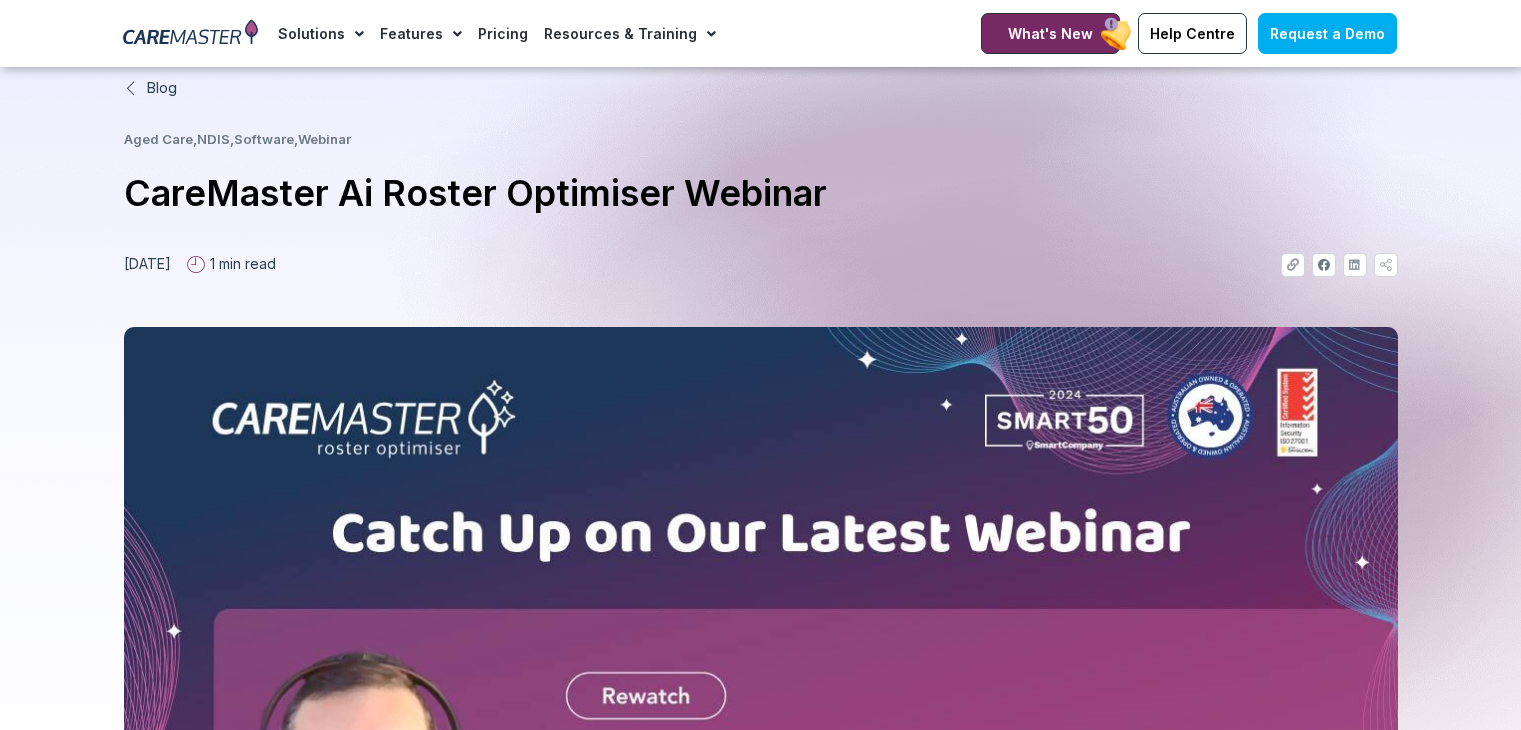 scroll, scrollTop: 1440, scrollLeft: 0, axis: vertical 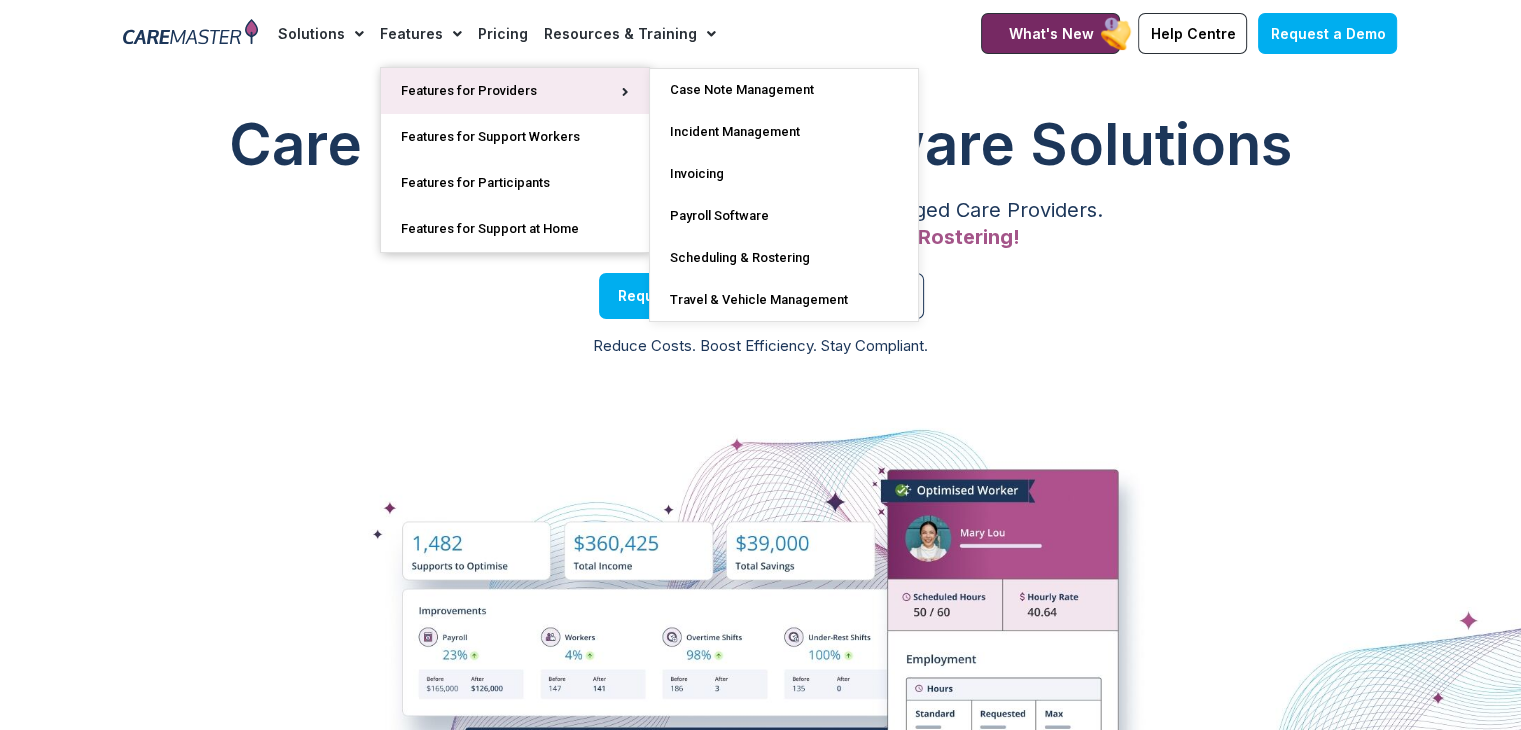 click on "Features for Providers" 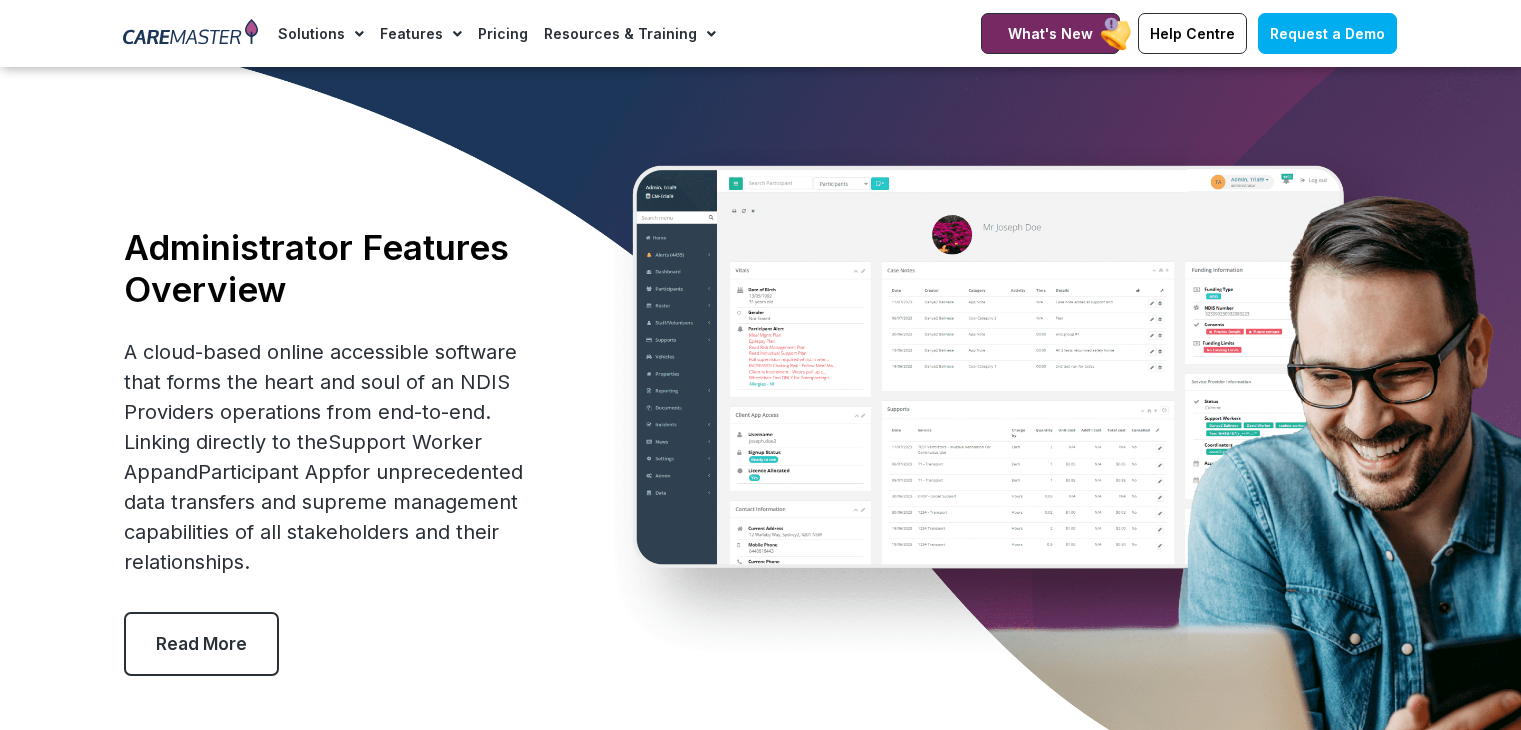 scroll, scrollTop: 2263, scrollLeft: 0, axis: vertical 